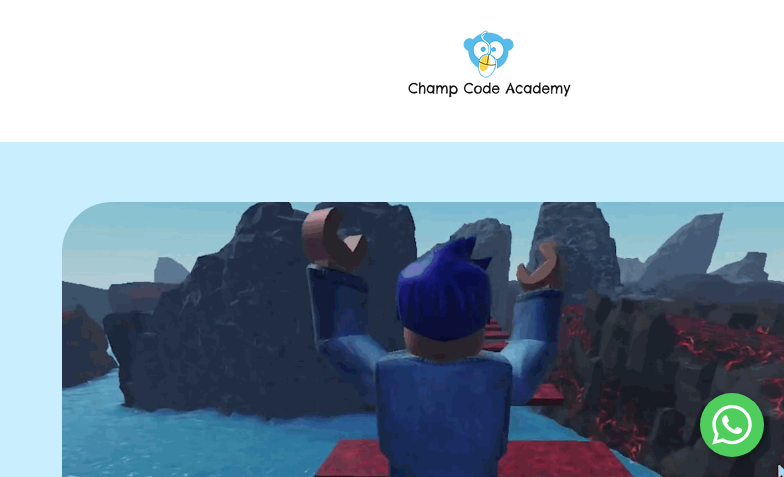 scroll, scrollTop: 0, scrollLeft: 0, axis: both 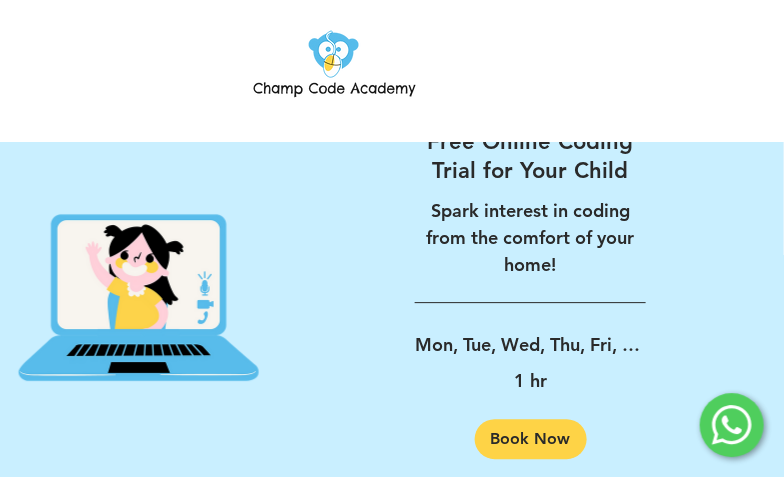 click on "Book Now" at bounding box center (531, 439) 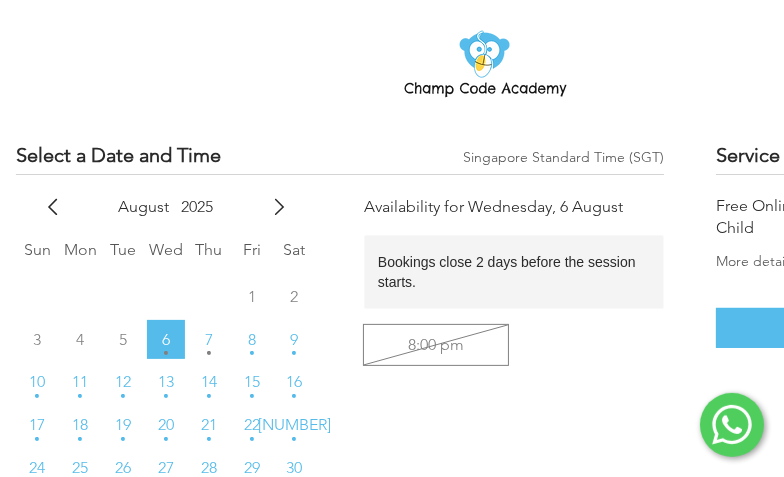 scroll, scrollTop: 231, scrollLeft: 4, axis: both 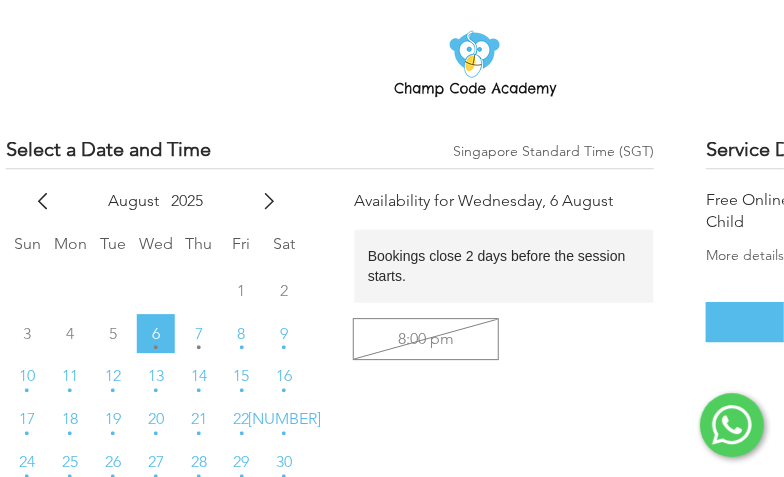 click on "10" at bounding box center (27, 376) 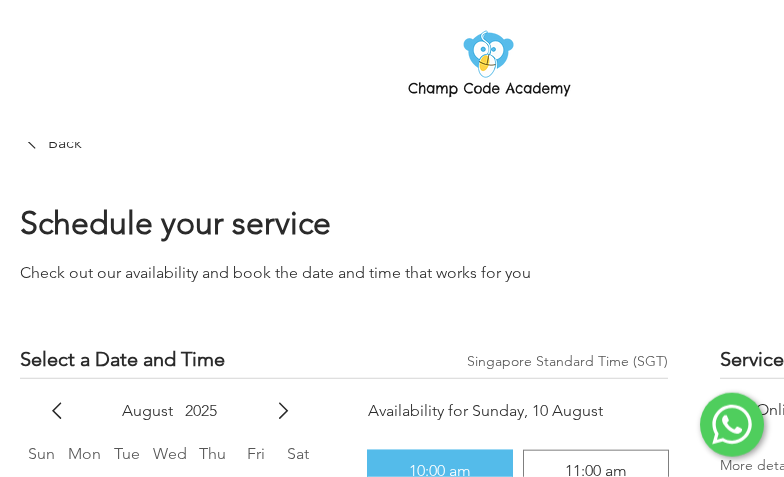 scroll, scrollTop: 0, scrollLeft: 0, axis: both 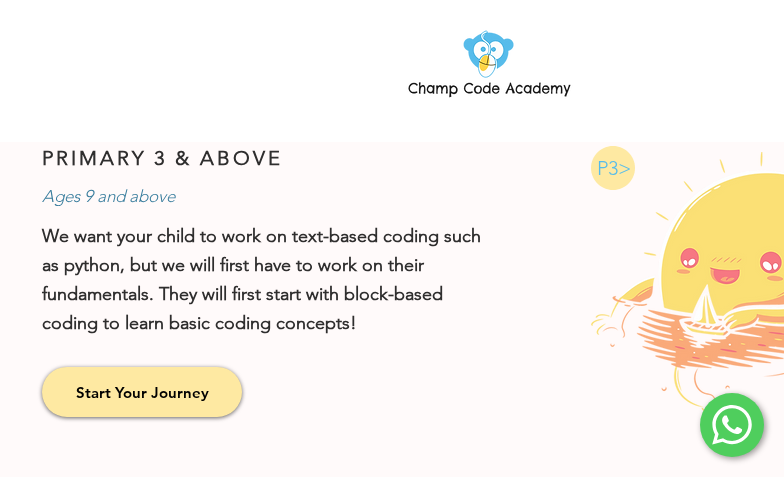 click on "Start Your Journey" at bounding box center (142, 392) 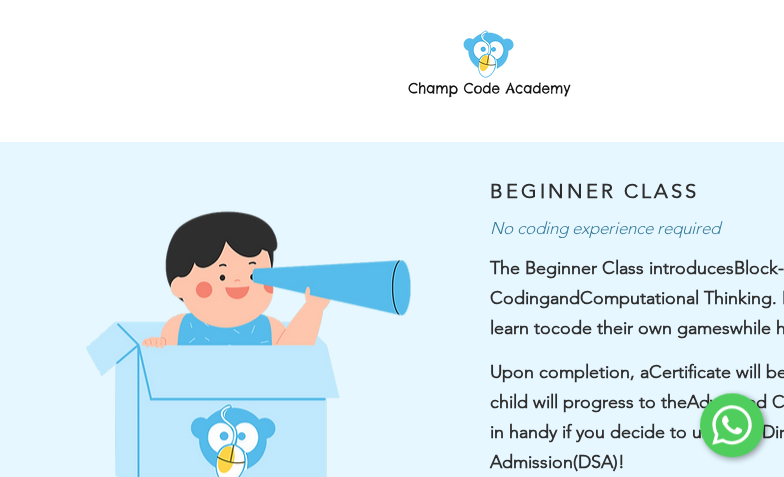 scroll, scrollTop: 24, scrollLeft: 0, axis: vertical 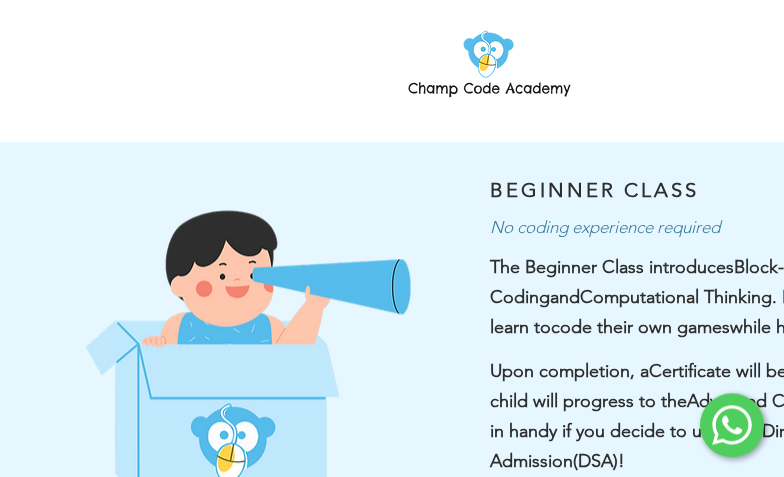 click at bounding box center [245, 347] 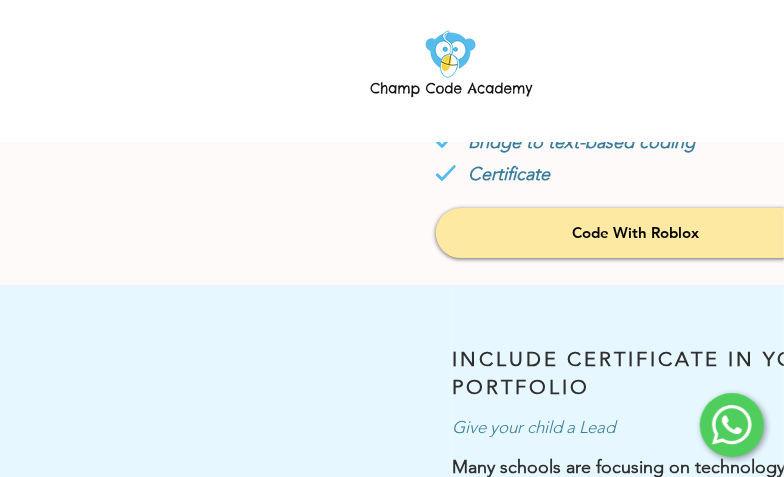 scroll, scrollTop: 2040, scrollLeft: 45, axis: both 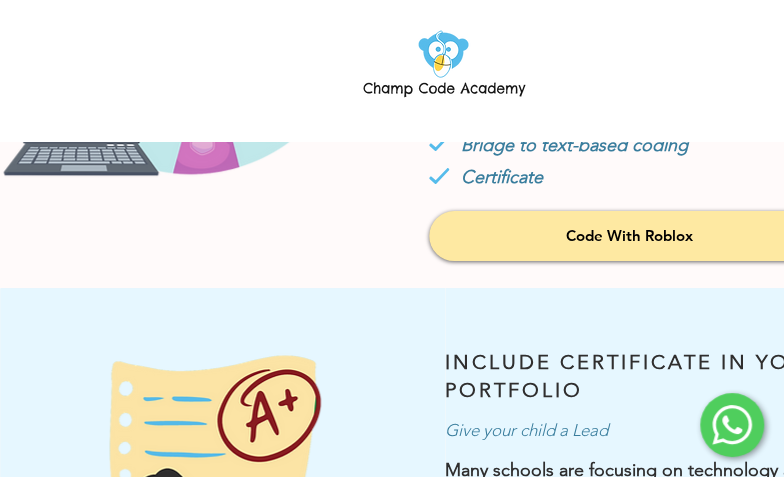 click on "Code With Roblox" at bounding box center (629, 235) 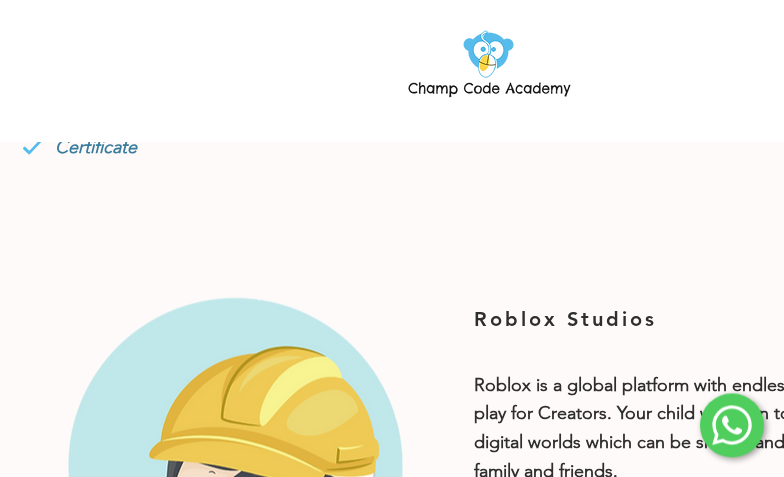 scroll, scrollTop: 1573, scrollLeft: 0, axis: vertical 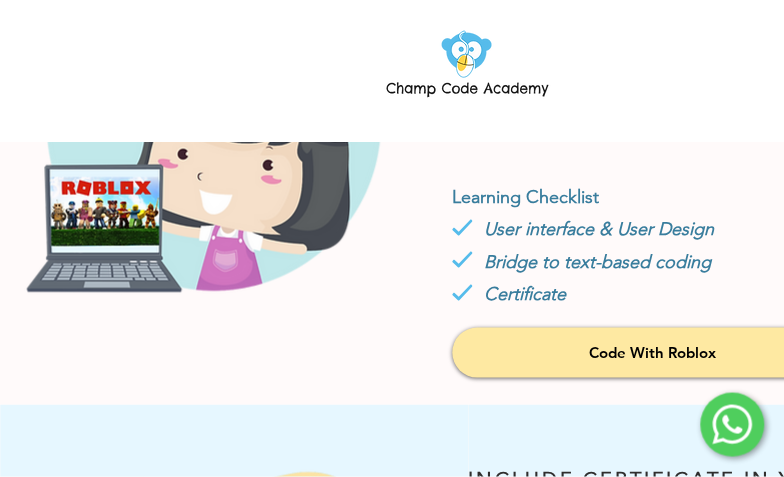 click on "Code With Roblox" at bounding box center [652, 352] 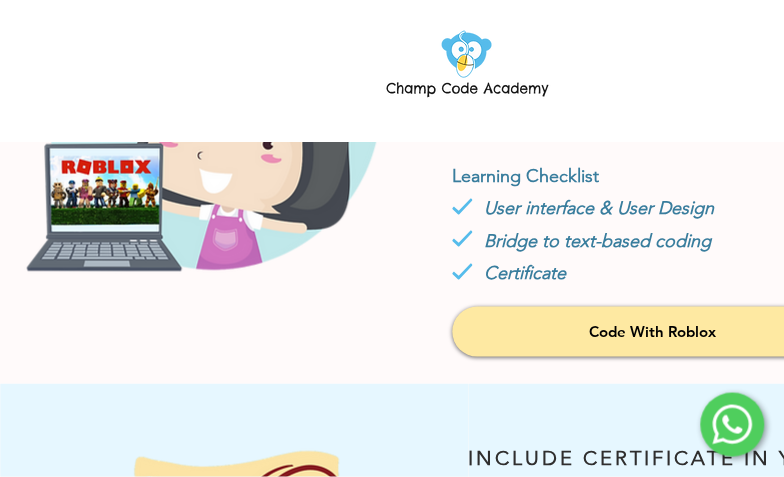 scroll, scrollTop: 1944, scrollLeft: 22, axis: both 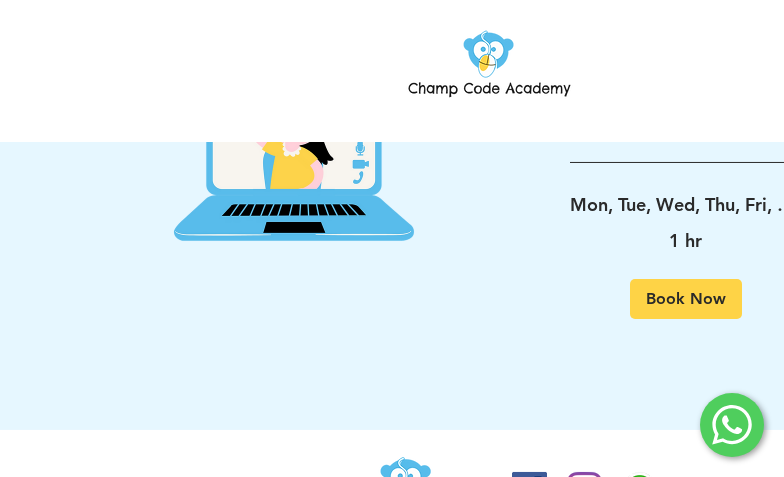 click on "Book Now" at bounding box center (686, 299) 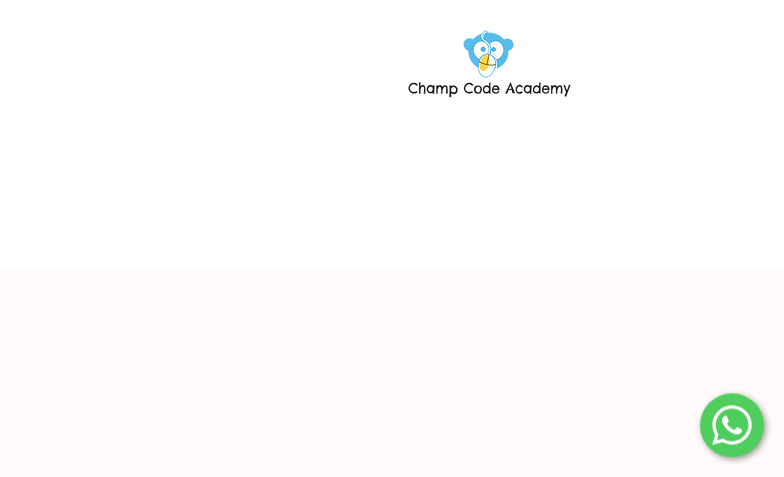 scroll, scrollTop: 0, scrollLeft: 0, axis: both 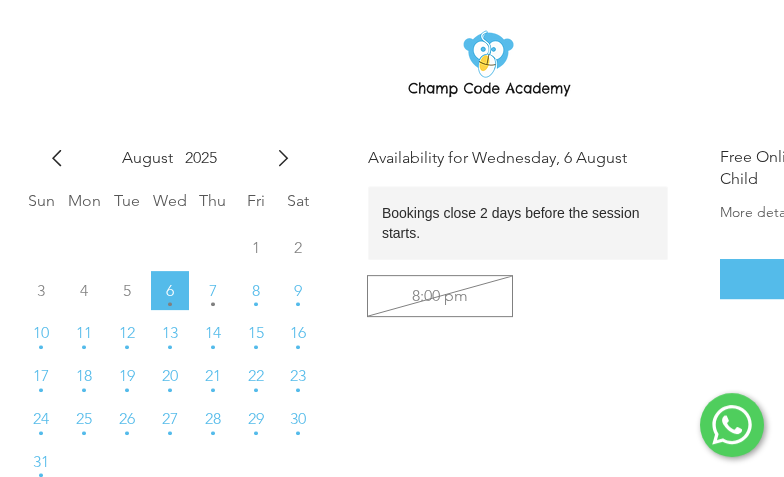 click on "7" at bounding box center [212, 290] 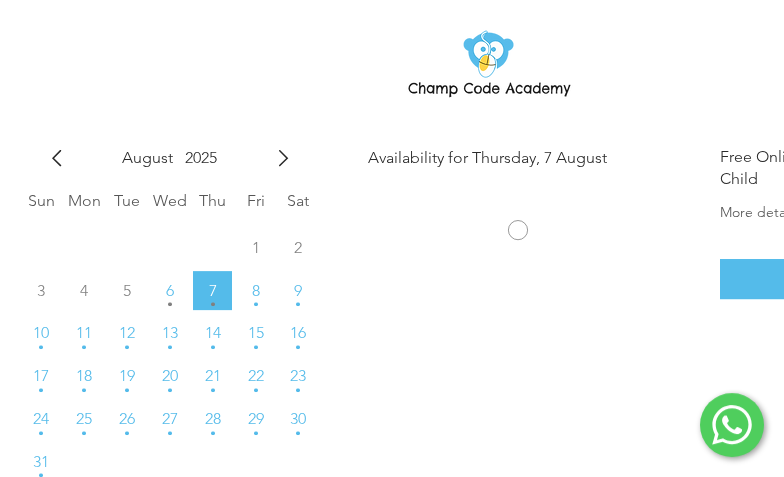 scroll, scrollTop: 274, scrollLeft: 0, axis: vertical 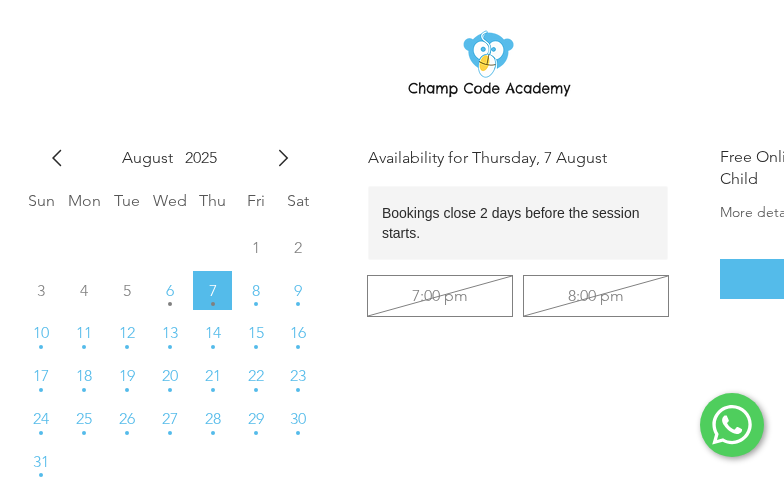click on "8" at bounding box center [255, 290] 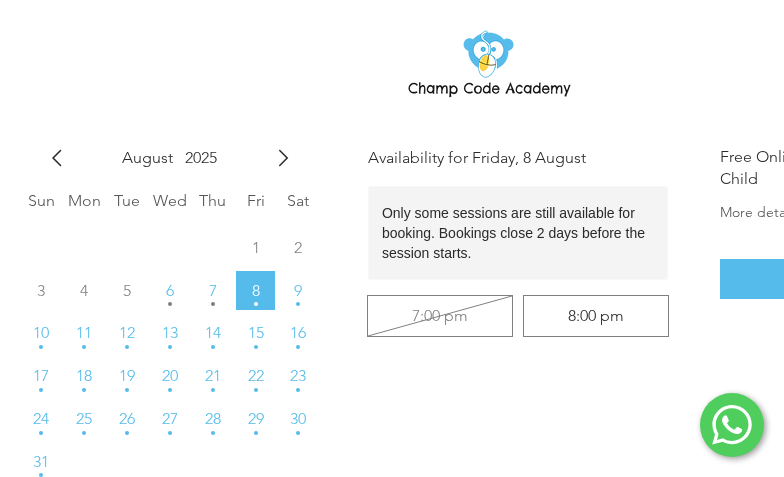 click on "9" at bounding box center (298, 290) 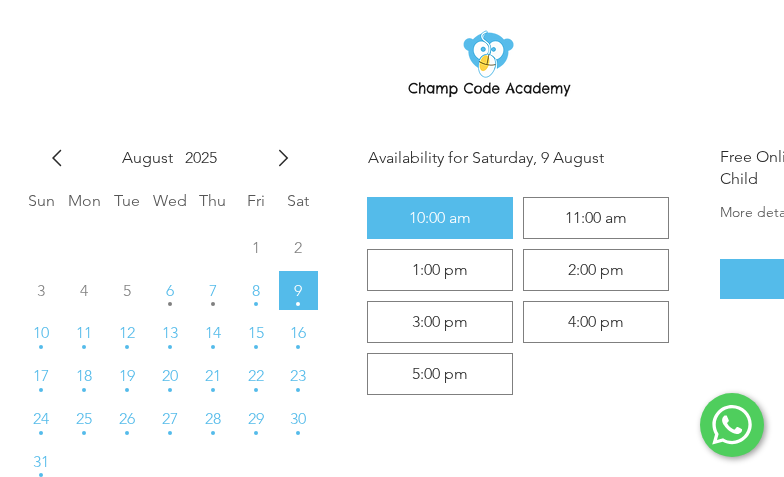 click on "10" at bounding box center [41, 333] 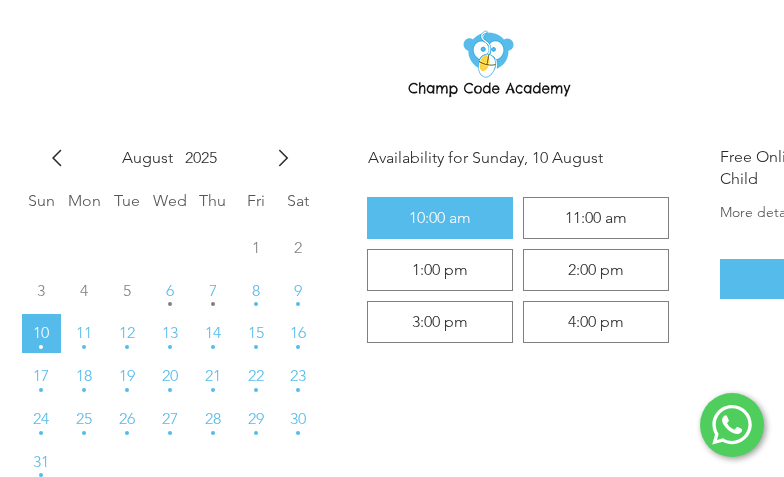 click on "8" at bounding box center (255, 290) 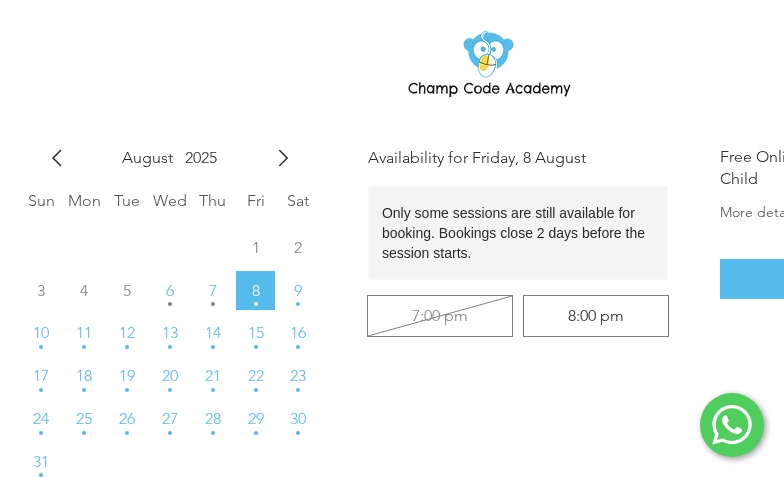 click on "9" at bounding box center (298, 290) 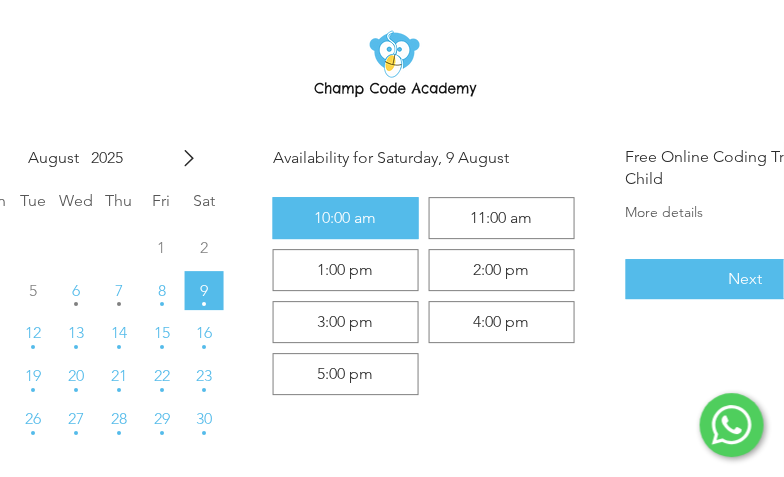 scroll, scrollTop: 274, scrollLeft: 0, axis: vertical 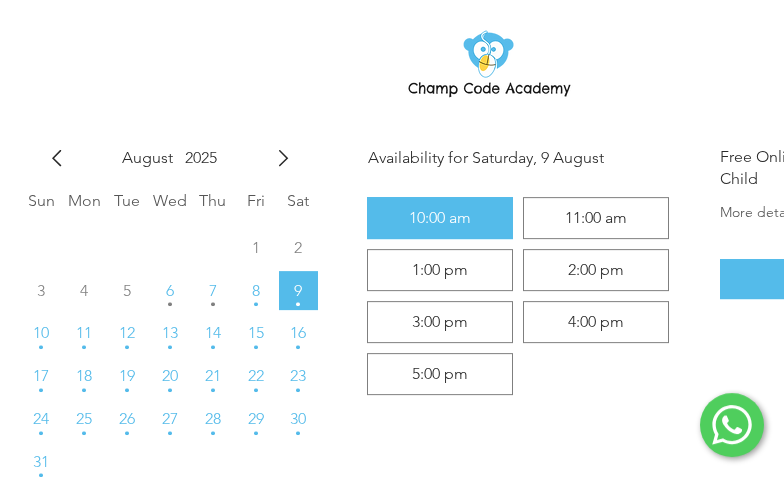 click on "10" at bounding box center [41, 333] 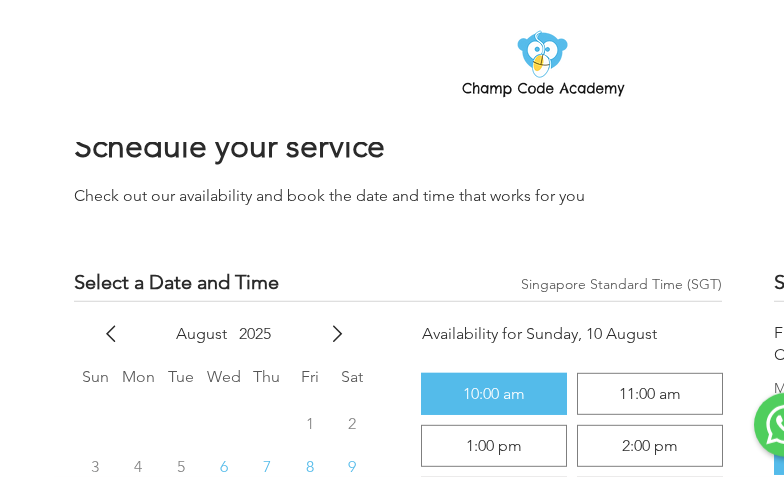 scroll, scrollTop: 0, scrollLeft: 0, axis: both 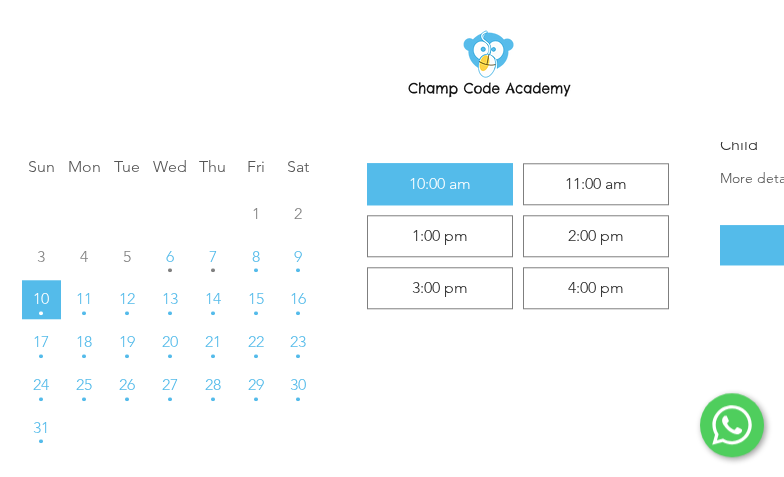 click on "1:00 pm" at bounding box center [440, 236] 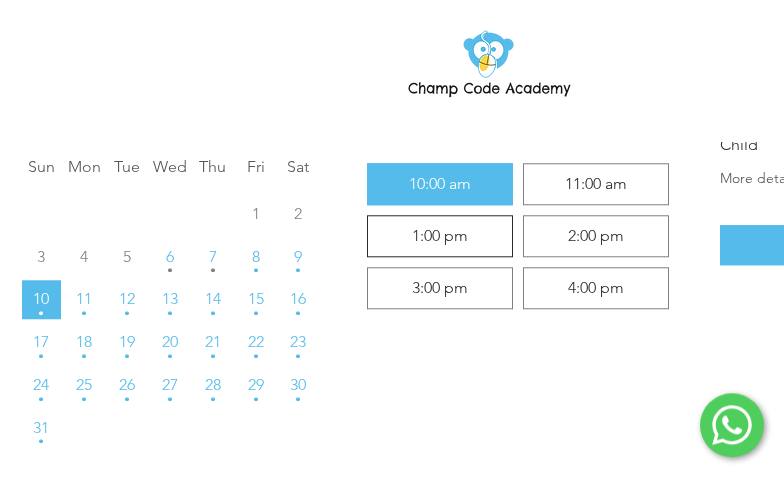 radio on "false" 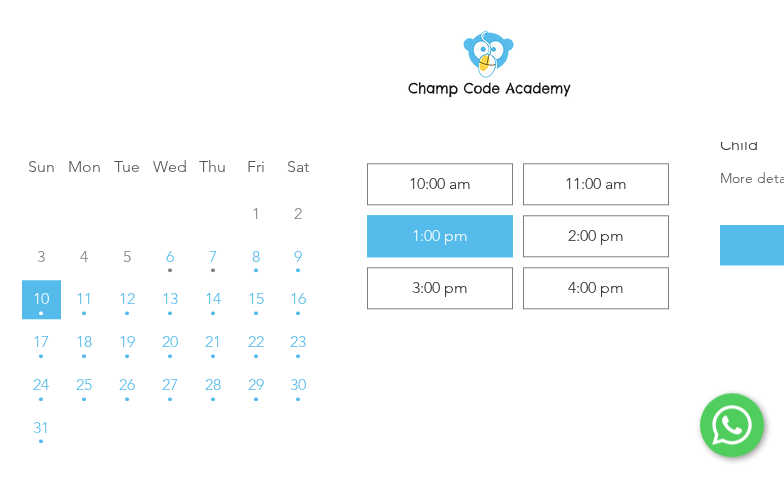 click on "11:00 am" at bounding box center (596, 184) 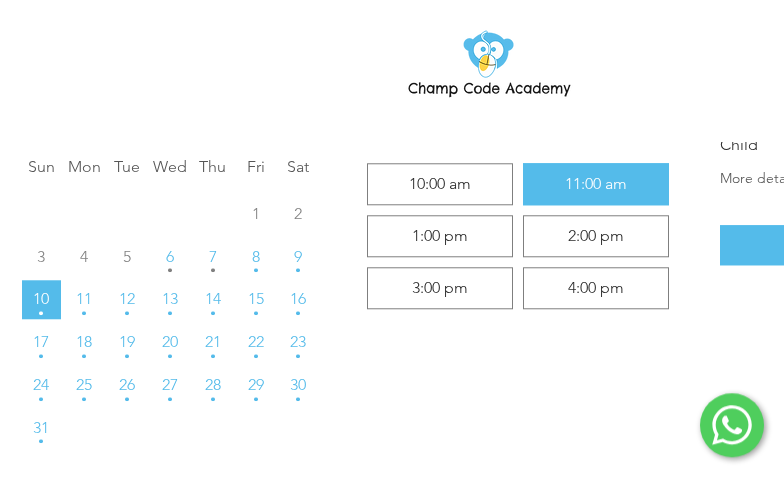 click on "2:00 pm" at bounding box center [596, 236] 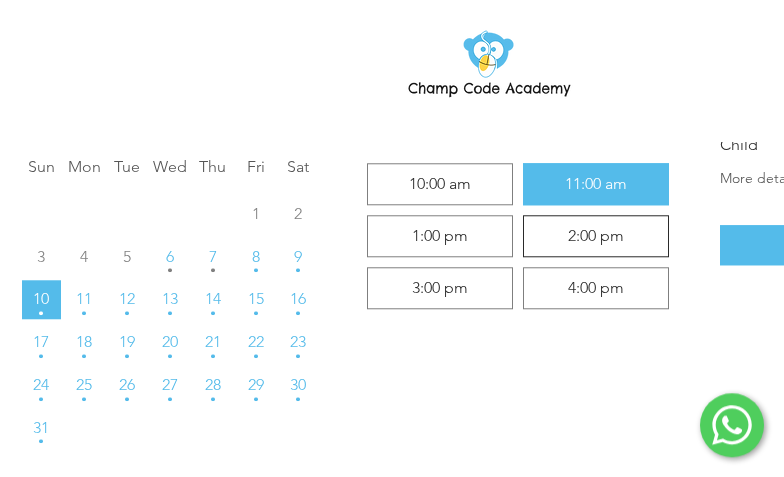 radio on "false" 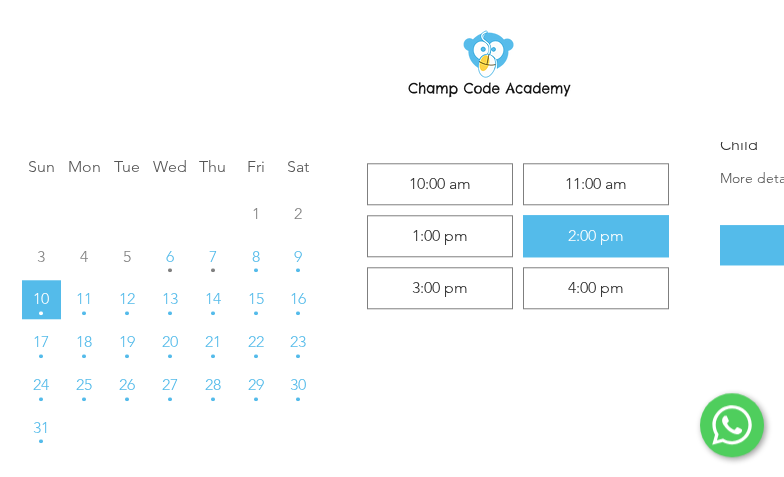 click on "4:00 pm" at bounding box center (596, 288) 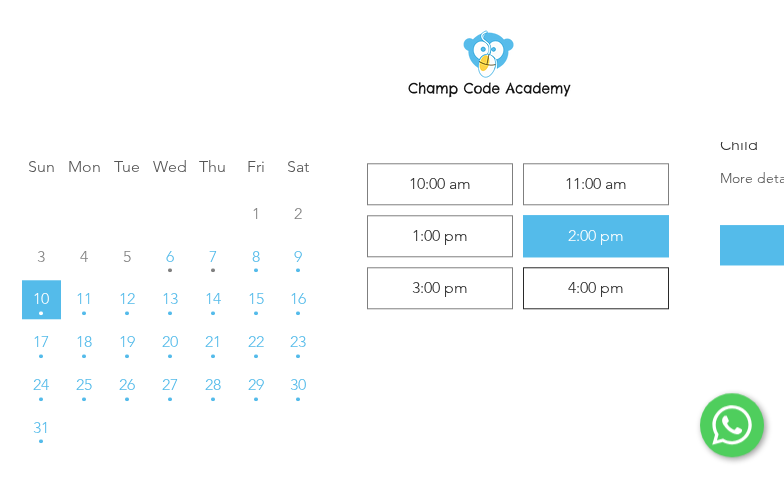 radio on "false" 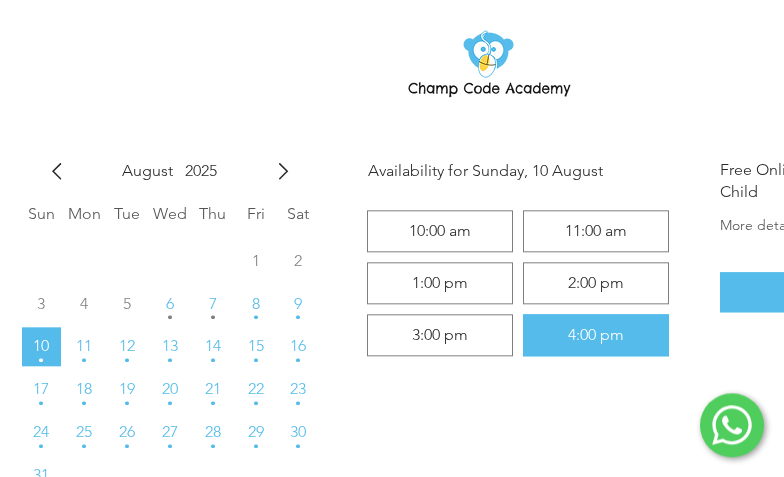 scroll, scrollTop: 261, scrollLeft: 0, axis: vertical 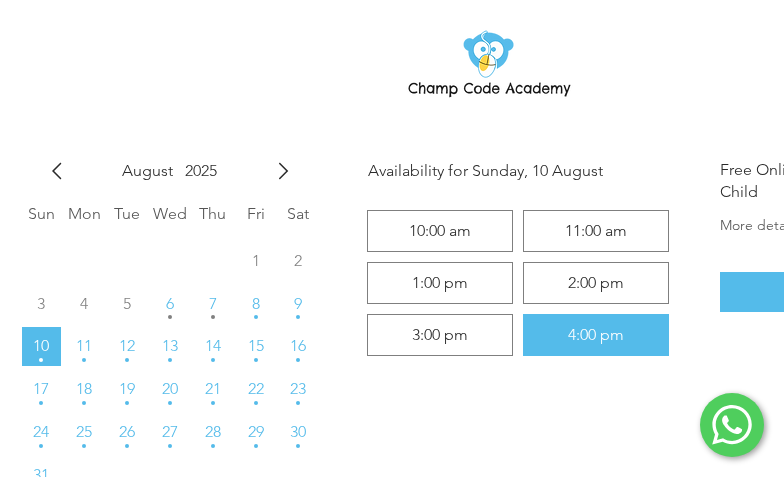 click on "8" at bounding box center (255, 303) 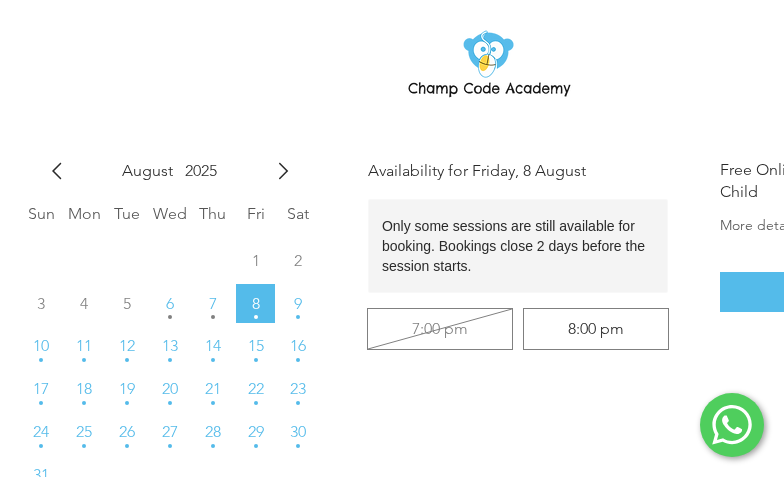 click on "9" at bounding box center [298, 303] 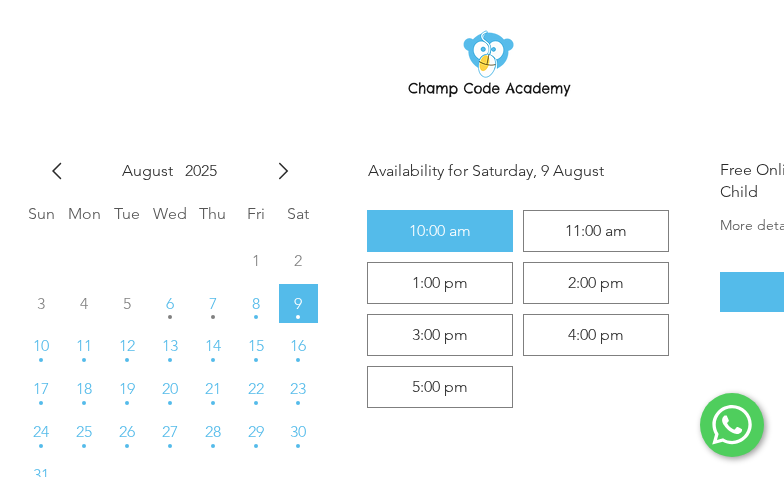 click on "10" at bounding box center [41, 346] 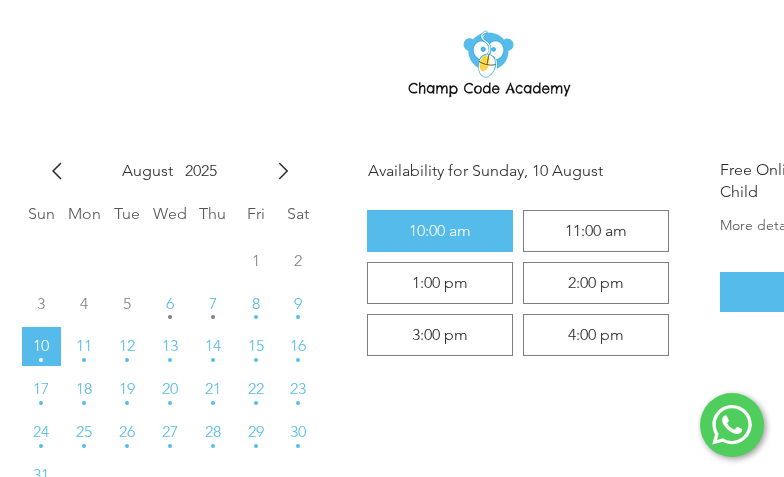 click on "8" at bounding box center (256, 304) 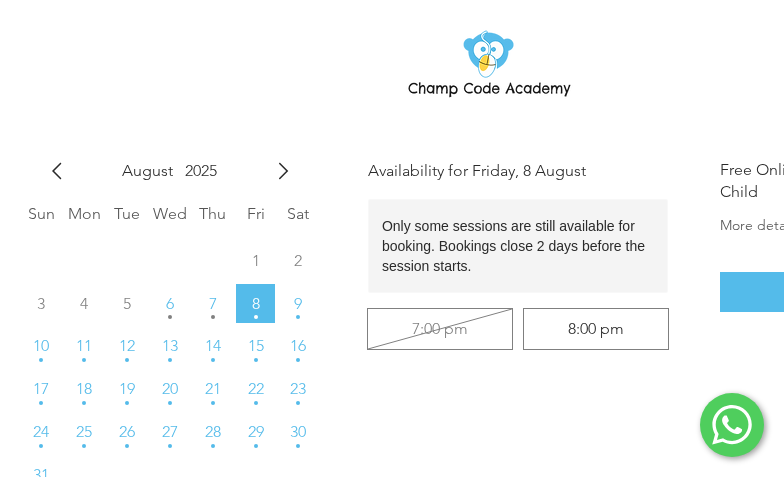 click on "8:00 pm" at bounding box center (596, 329) 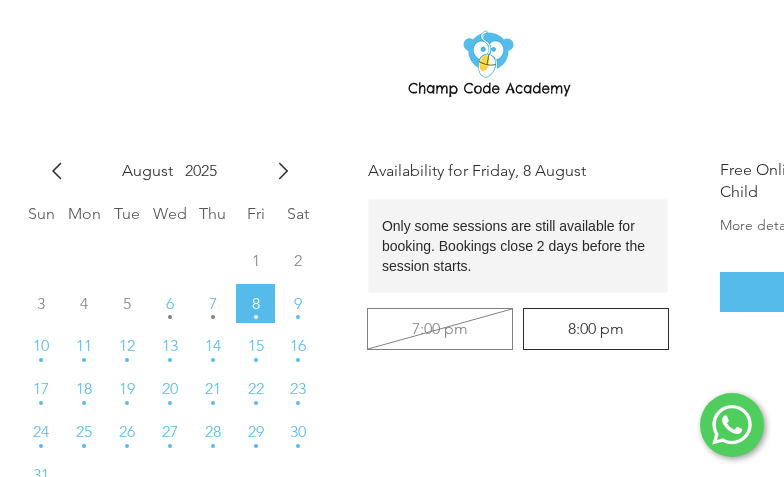 checkbox on "true" 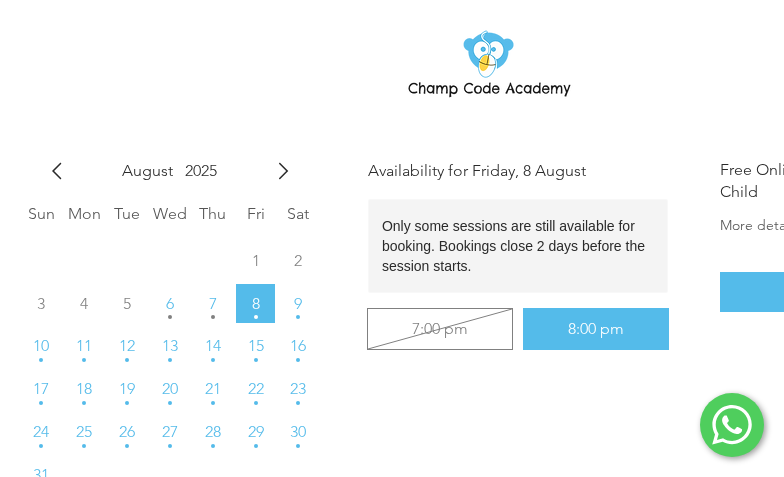 click on "9" at bounding box center (298, 303) 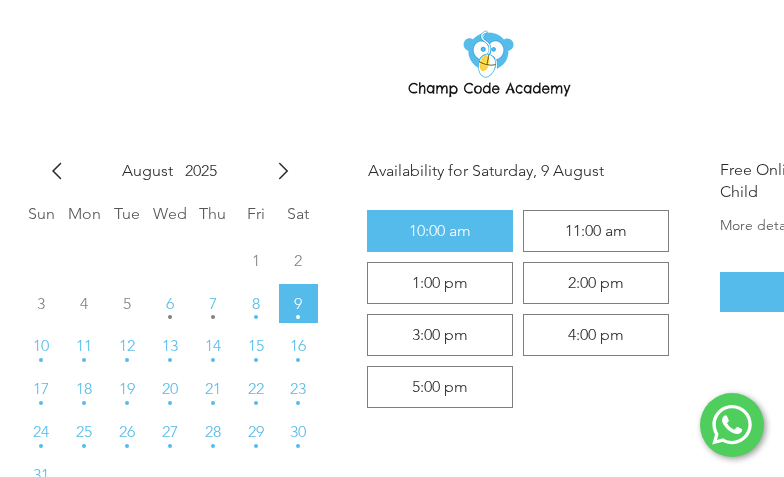click on "10" at bounding box center [41, 346] 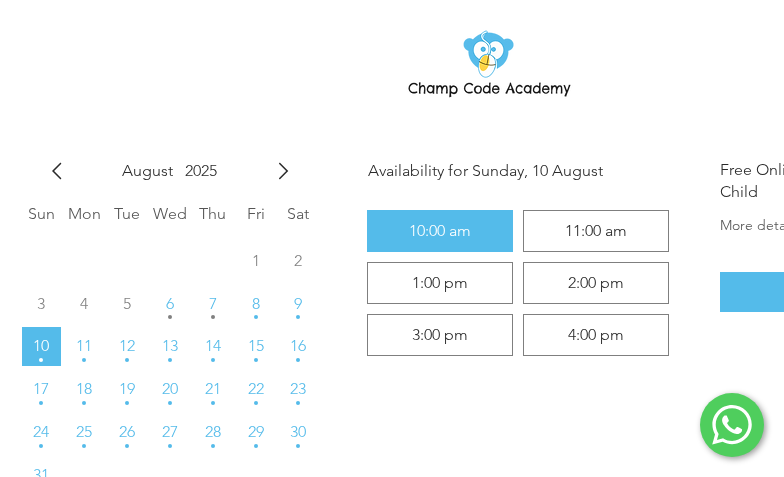click on "11" at bounding box center (84, 346) 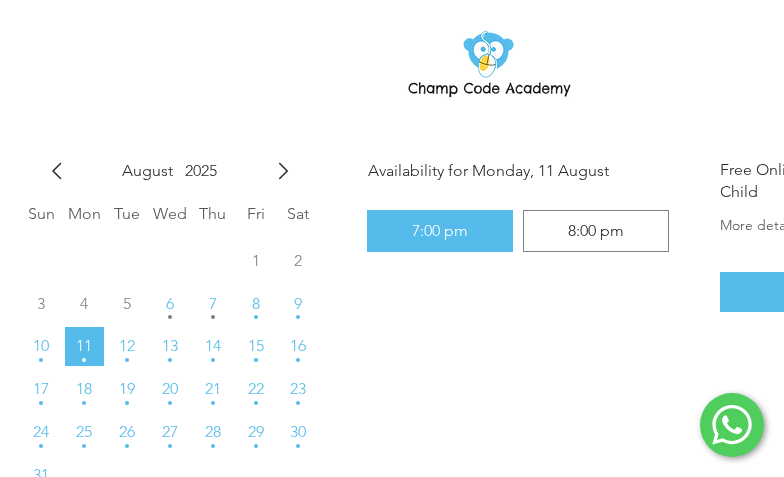 click on "10" at bounding box center [41, 346] 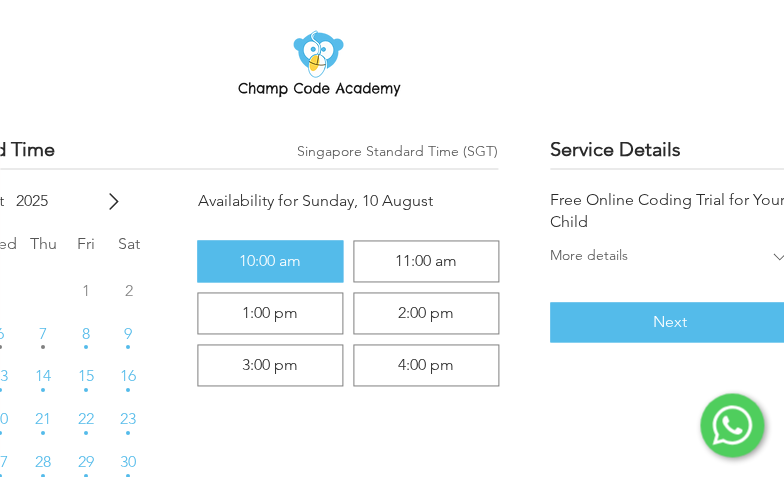scroll, scrollTop: 231, scrollLeft: 196, axis: both 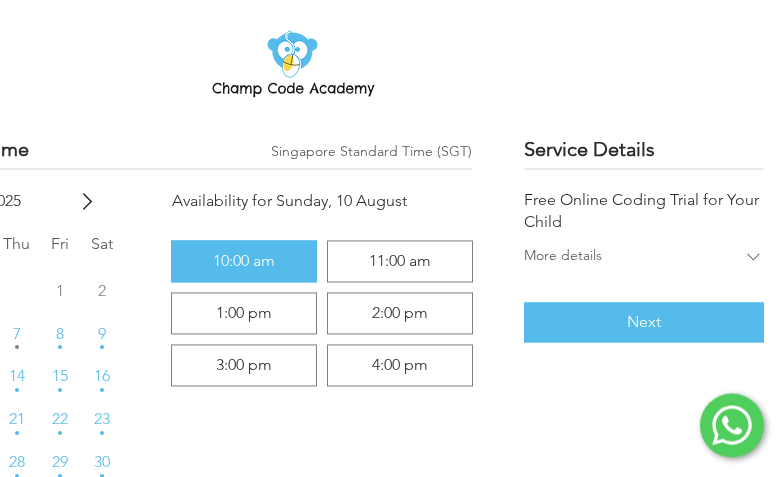 click on "Next" at bounding box center (644, 322) 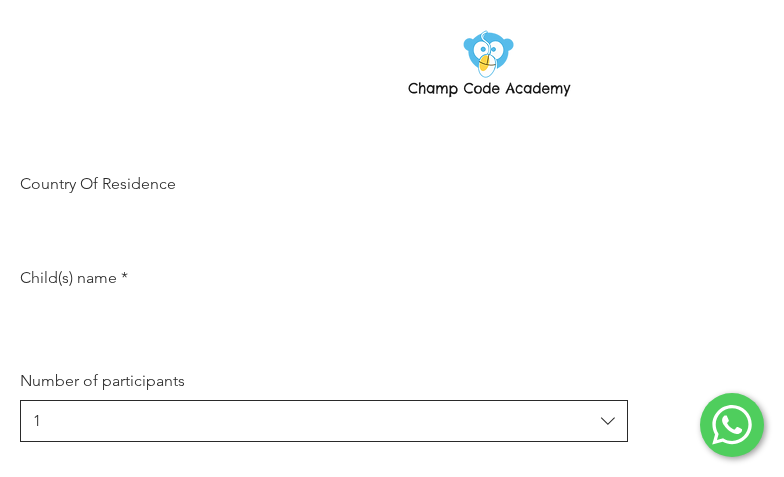 scroll, scrollTop: 735, scrollLeft: 0, axis: vertical 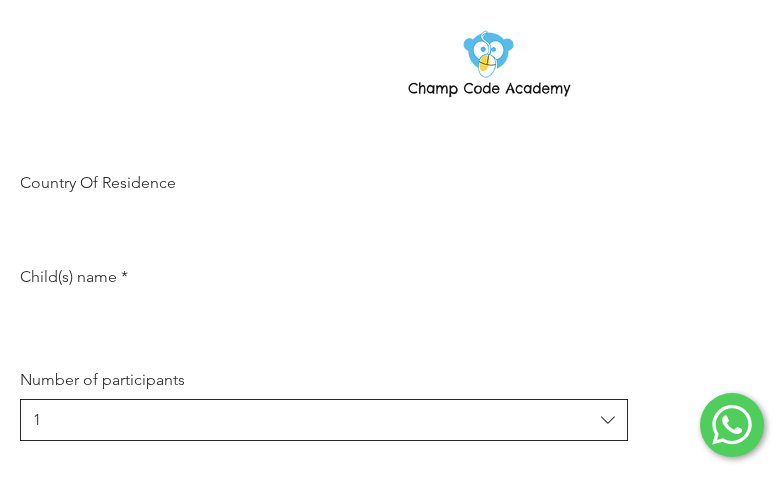 click 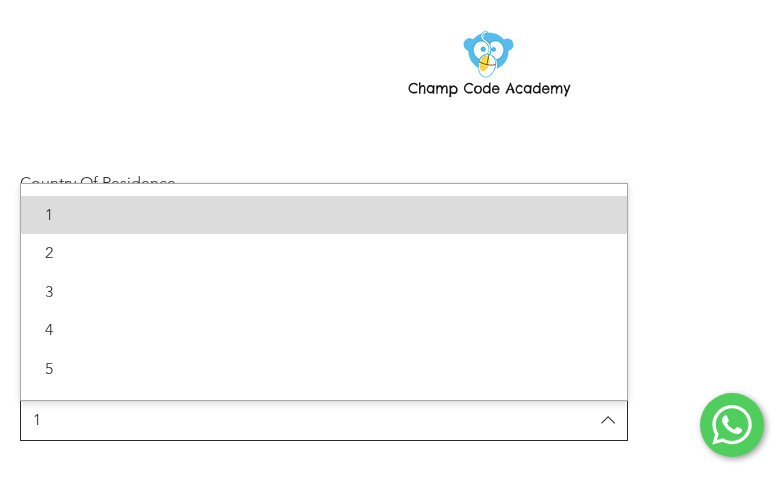 click on "Booking Details Free Online Coding Trial for Your Child 10 August 2025 at 10:00 am More details Online Session Jeremy 1 hr 1 hours Book Now" at bounding box center (820, 23) 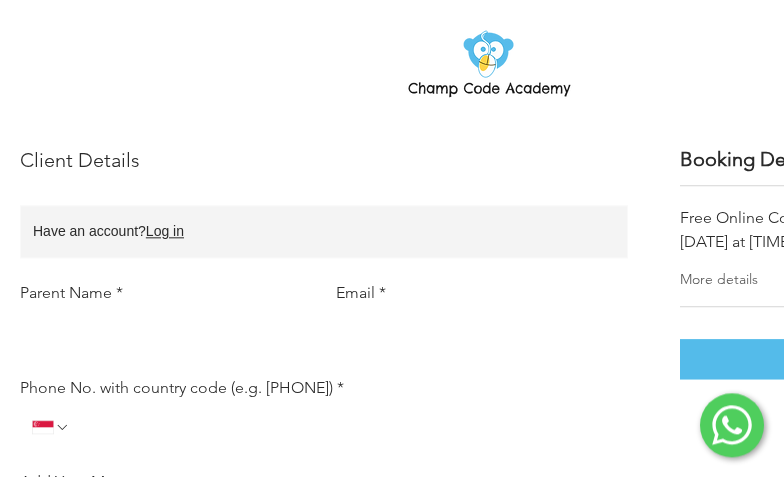 scroll, scrollTop: 148, scrollLeft: 0, axis: vertical 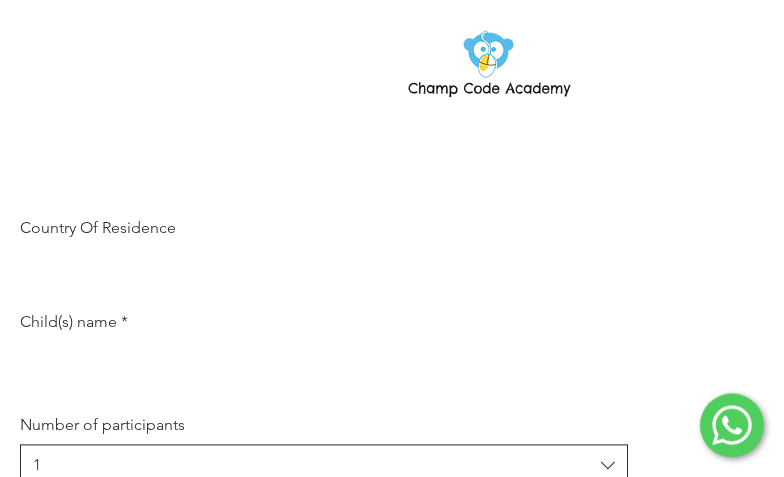 click on "Country Of Residence" at bounding box center (318, 267) 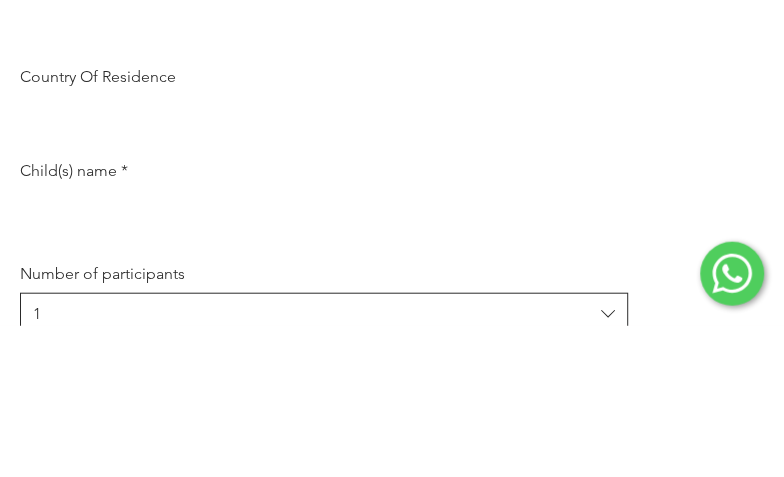 click on "Child(s) name *" at bounding box center [74, 322] 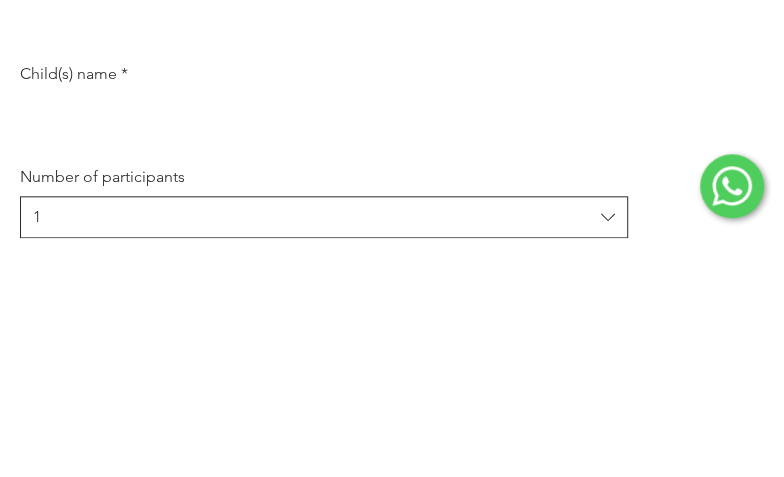 click on "Client Details Have an account?  Log in Parent Name * Email * Phone No. with country code (e.g. 6588769022) * Add Your Message Age of your Child * Country Of Residence Child(s) name * Number of participants 1" at bounding box center [324, 59] 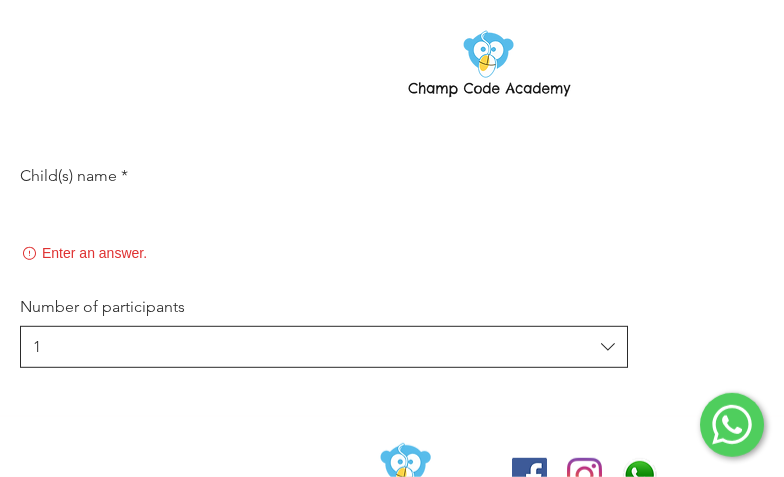 click on "1" at bounding box center (324, 347) 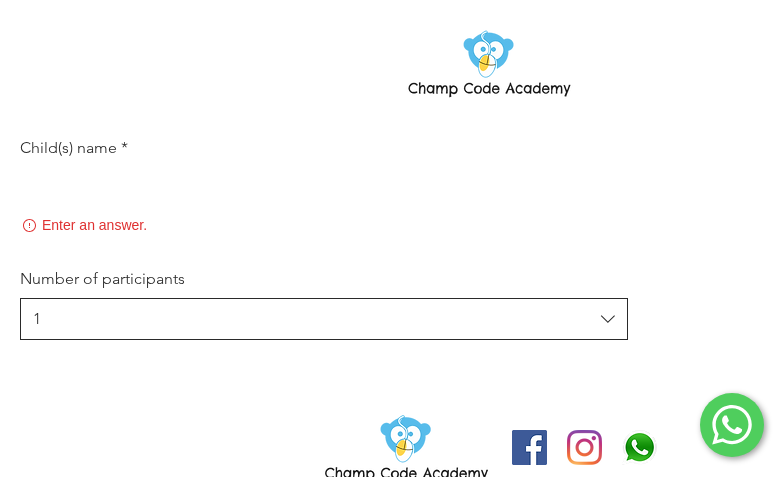 click on "Booking Details Free Online Coding Trial for Your Child 10 August 2025 at 10:00 am More details Online Session Jeremy 1 hr 1 hours Book Now" at bounding box center [820, -92] 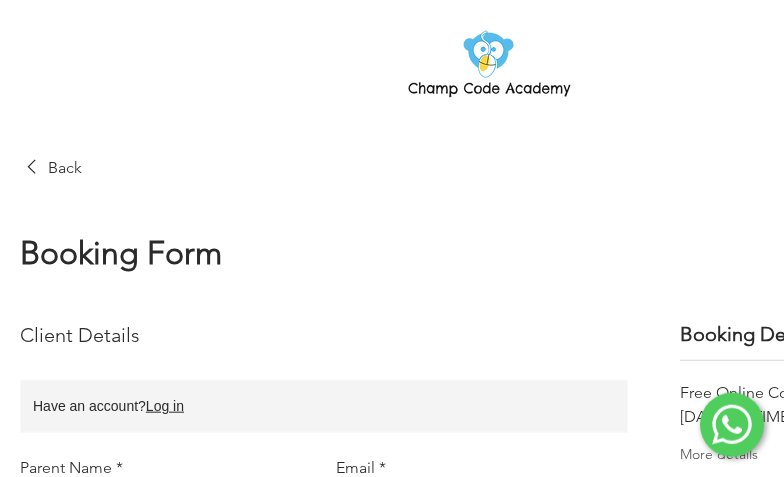 scroll, scrollTop: 0, scrollLeft: 0, axis: both 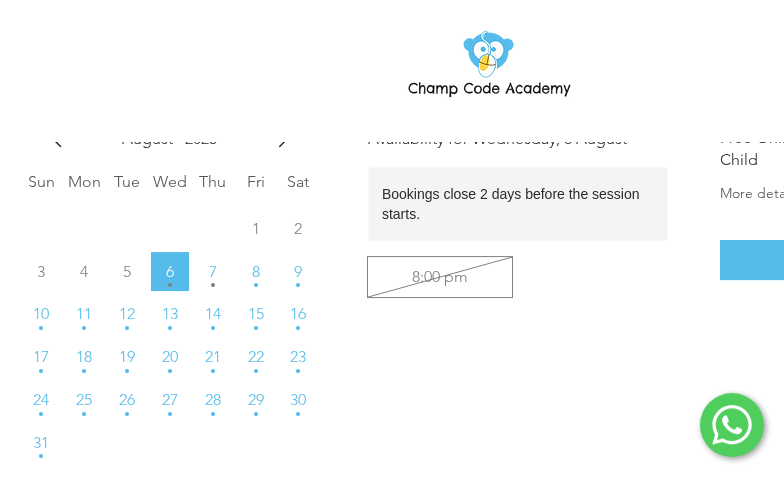 click on "10" at bounding box center (41, 314) 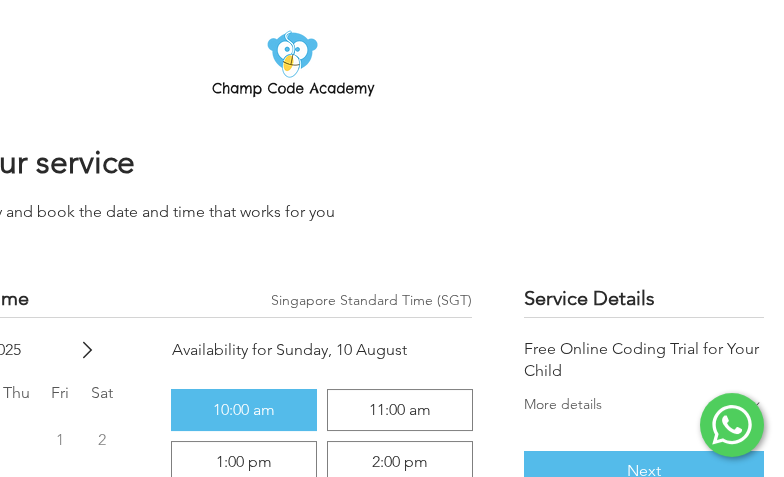 scroll, scrollTop: 78, scrollLeft: 196, axis: both 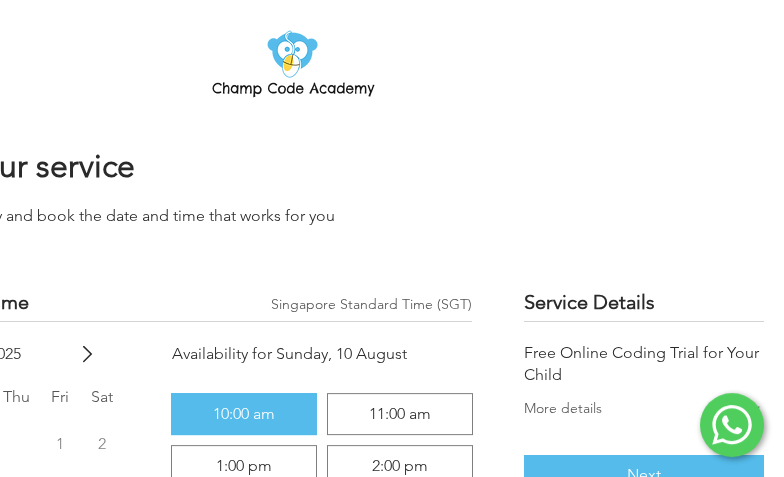 click on "Select a Date and Time Singapore Standard Time (SGT) Time zone: Singapore Standard Time (SGT)" at bounding box center [148, 302] 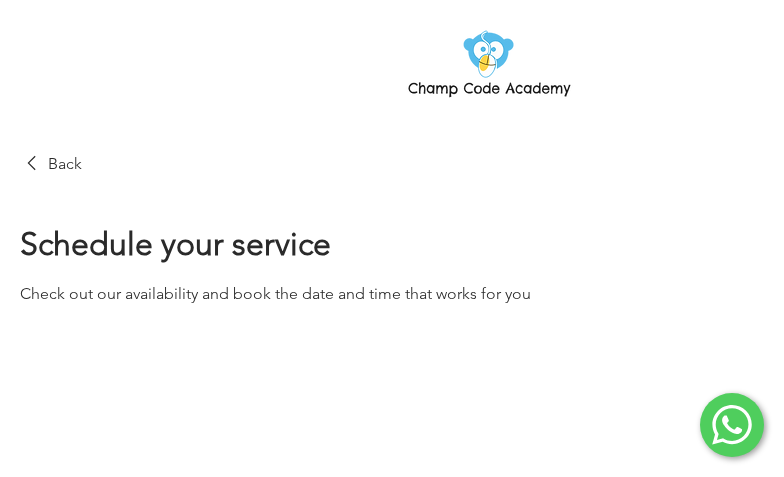 scroll, scrollTop: 0, scrollLeft: 0, axis: both 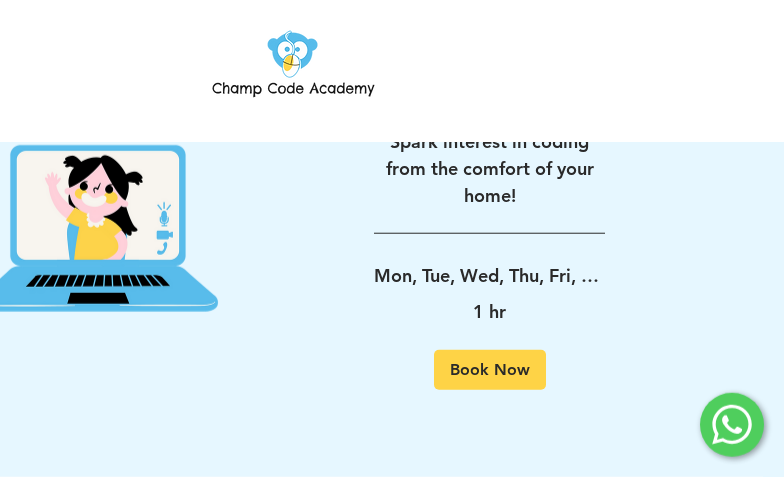 click on "Book Now" at bounding box center (490, 370) 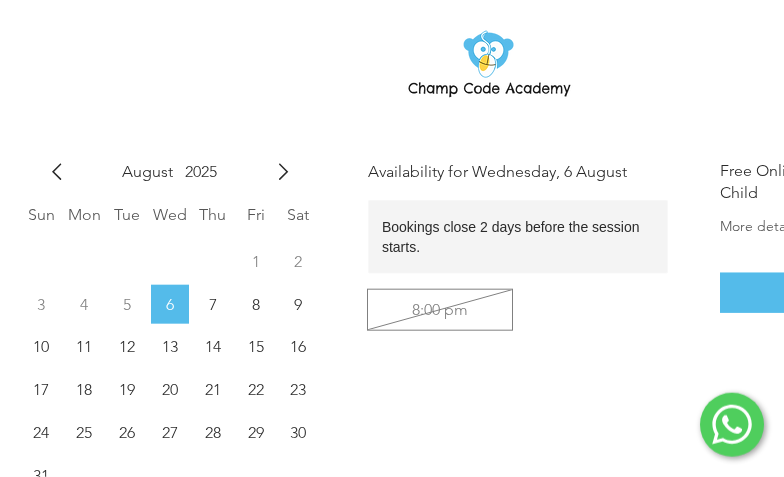 scroll, scrollTop: 278, scrollLeft: 0, axis: vertical 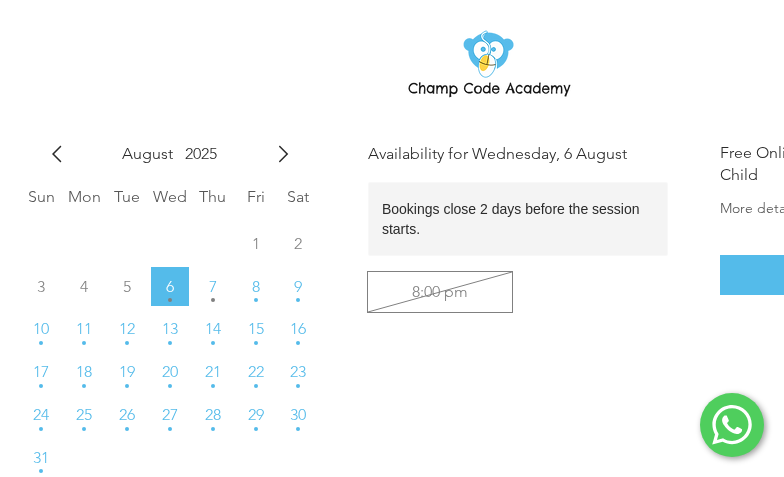 click on "10" at bounding box center (41, 329) 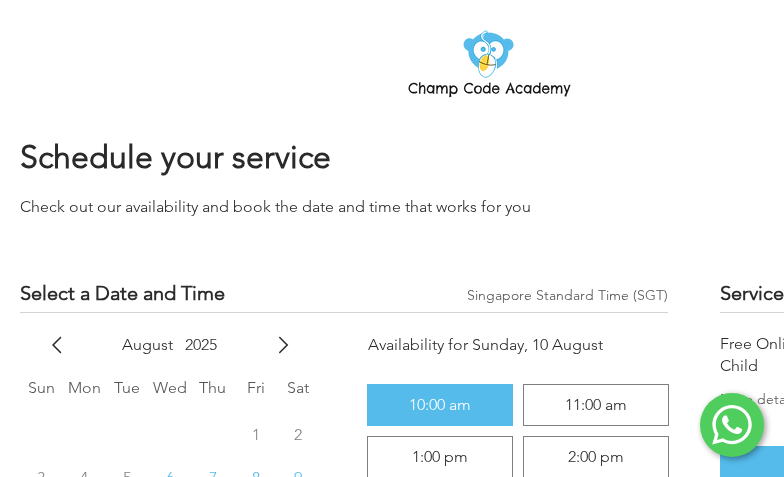 scroll, scrollTop: 0, scrollLeft: 0, axis: both 